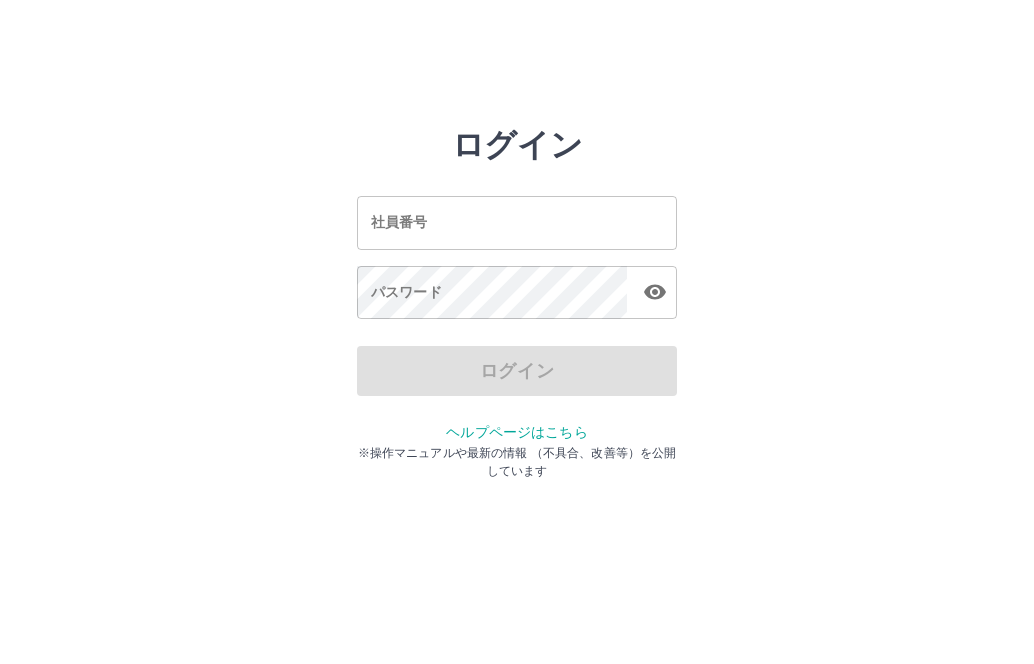 scroll, scrollTop: 0, scrollLeft: 0, axis: both 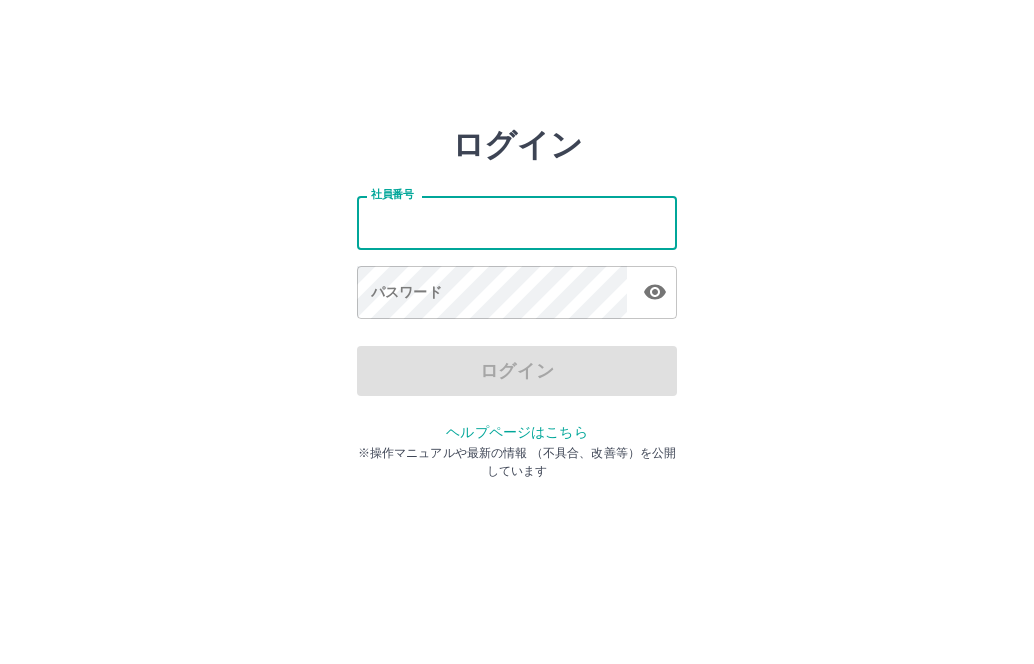 drag, startPoint x: 384, startPoint y: 209, endPoint x: 412, endPoint y: 222, distance: 30.870699 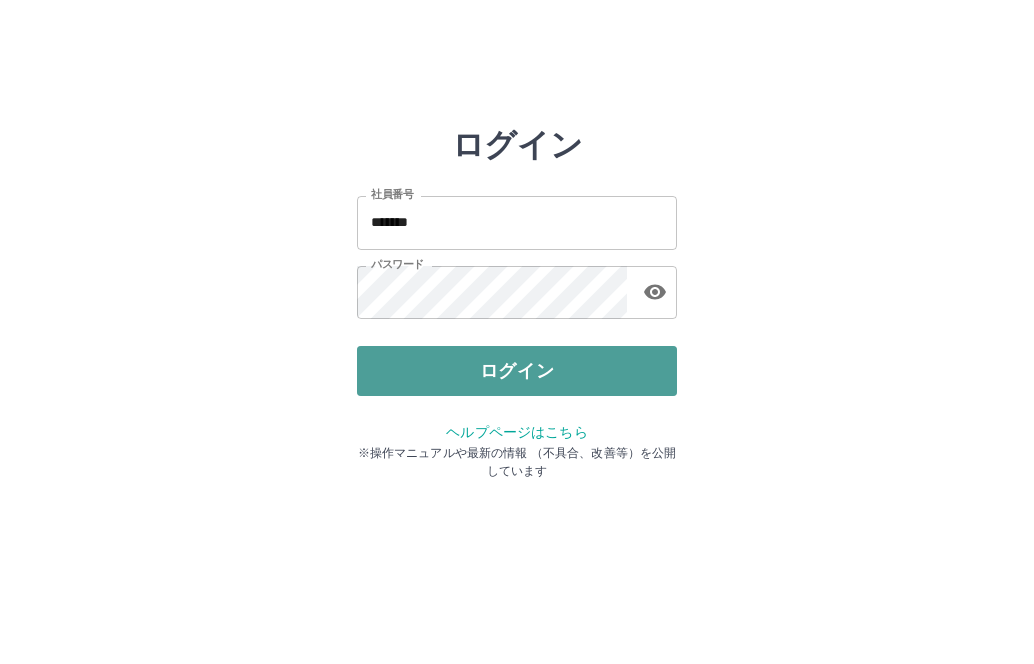 click on "ログイン" at bounding box center (517, 371) 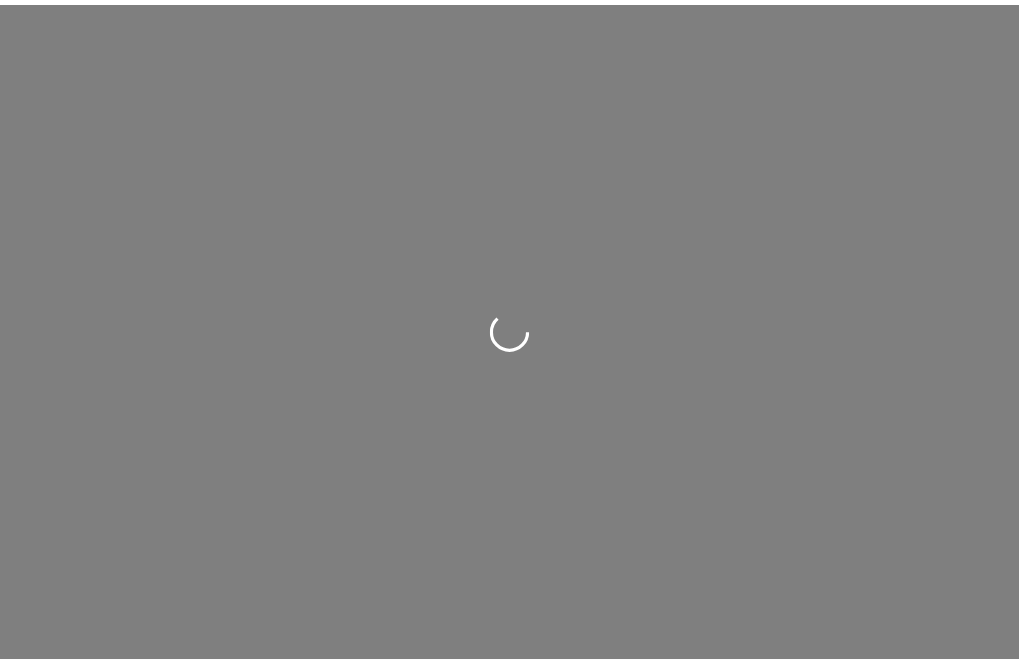scroll, scrollTop: 0, scrollLeft: 0, axis: both 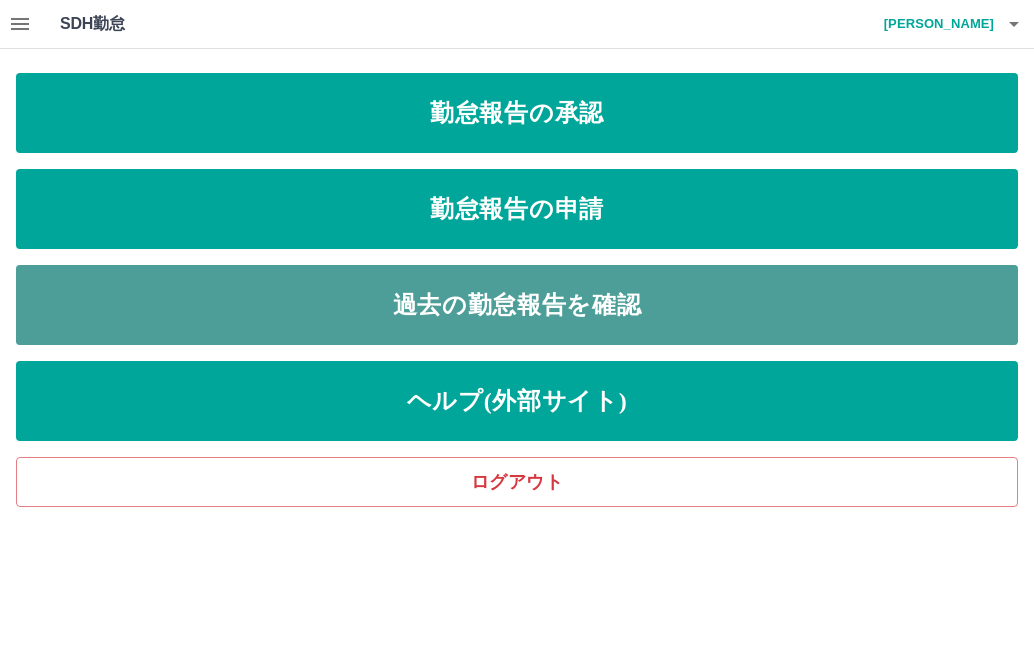 click on "過去の勤怠報告を確認" at bounding box center [517, 305] 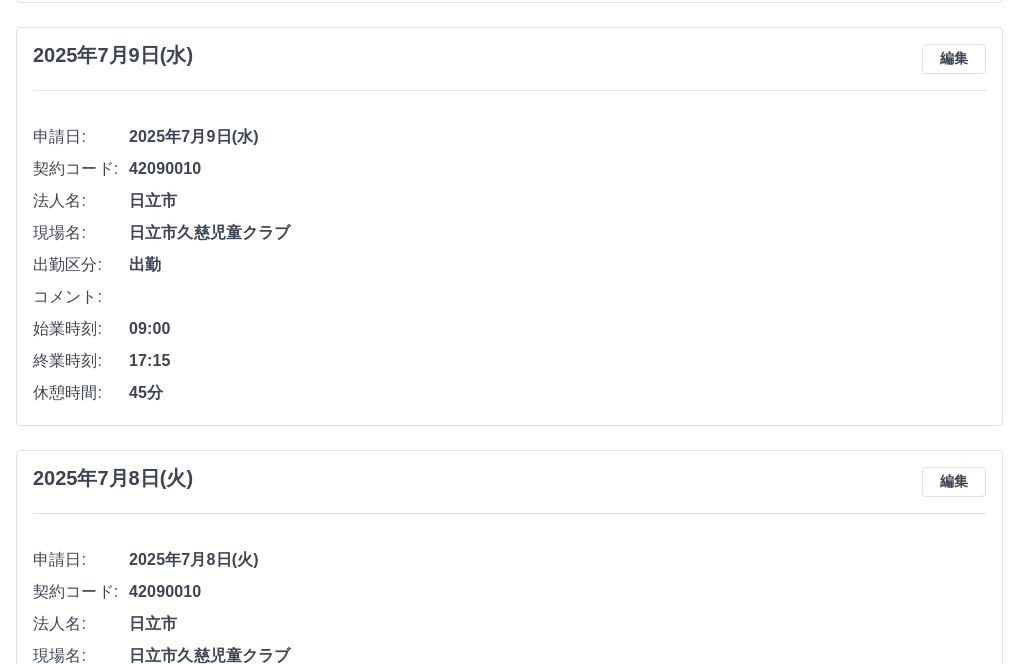 scroll, scrollTop: 600, scrollLeft: 0, axis: vertical 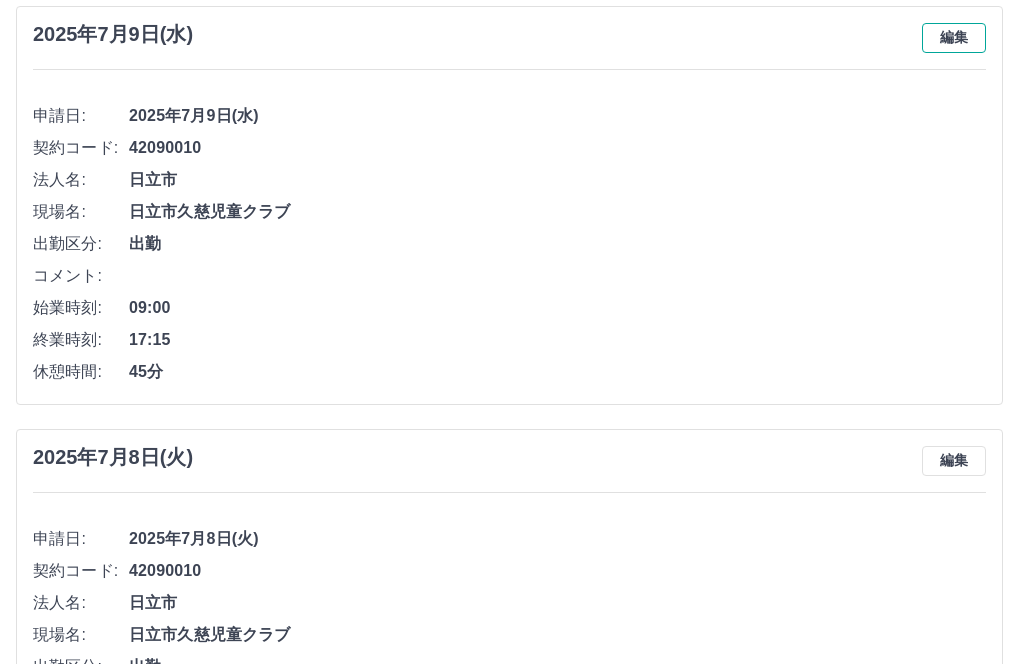 click on "編集" at bounding box center [954, 38] 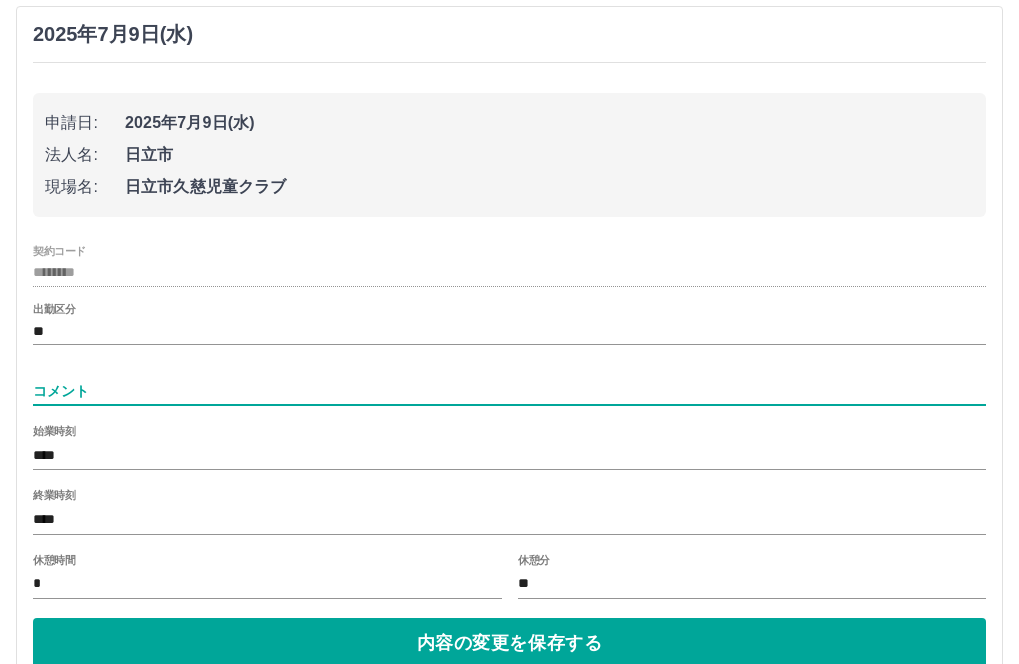 click on "コメント" at bounding box center [509, 391] 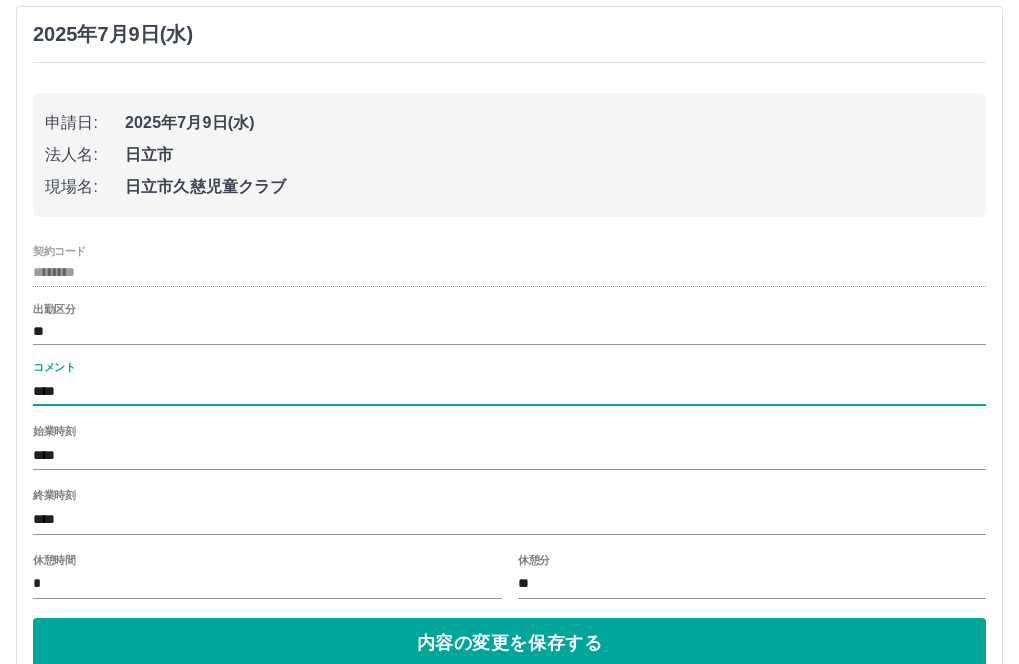 click on "****" at bounding box center [509, 391] 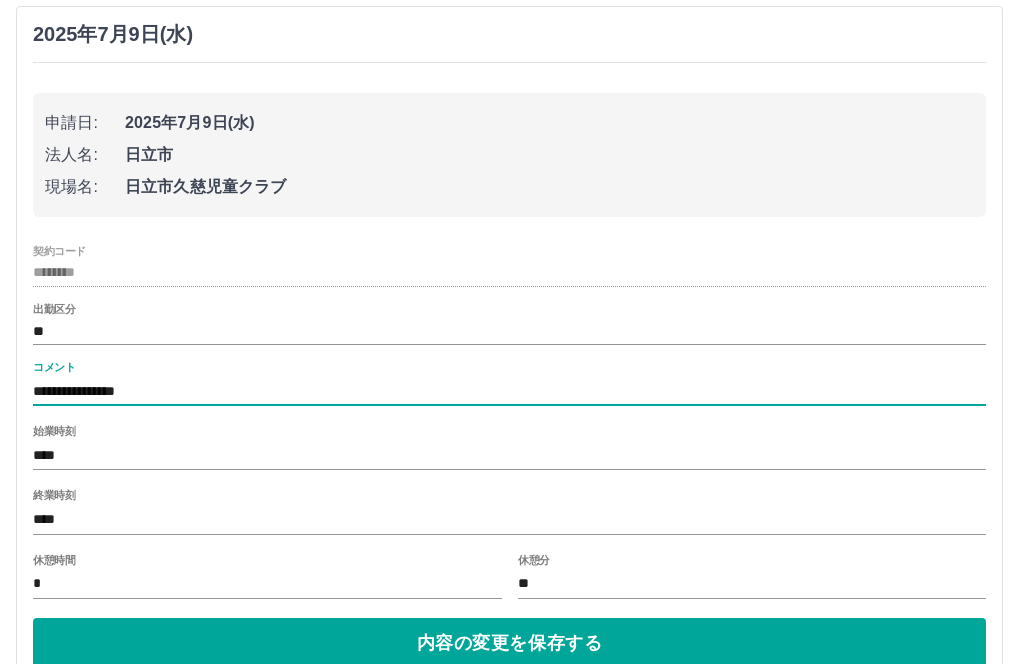 click on "**********" at bounding box center (509, 391) 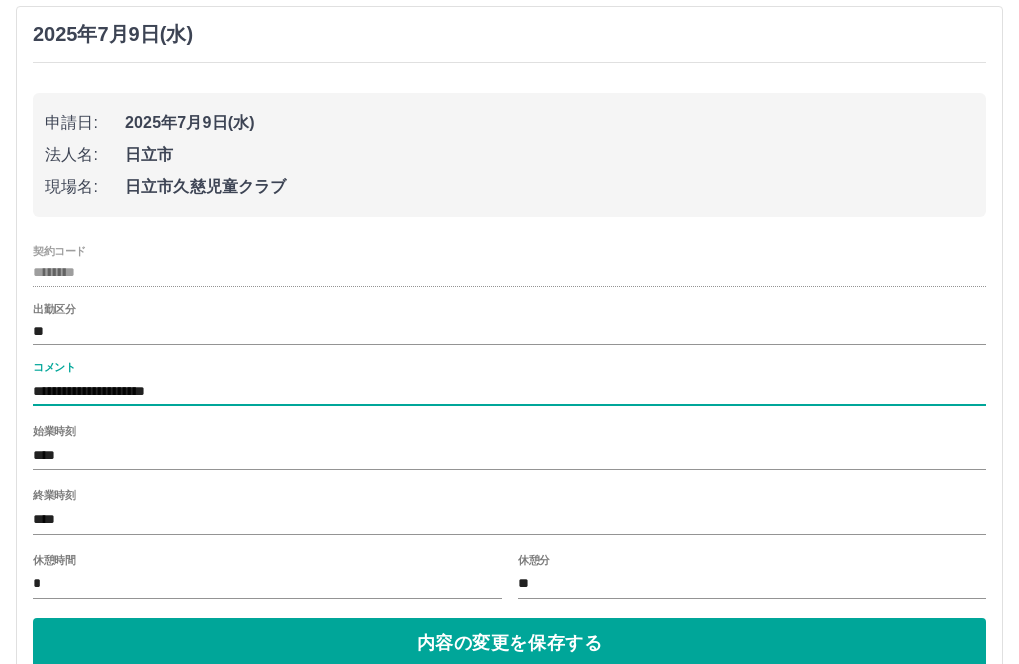 click on "**********" at bounding box center [509, 391] 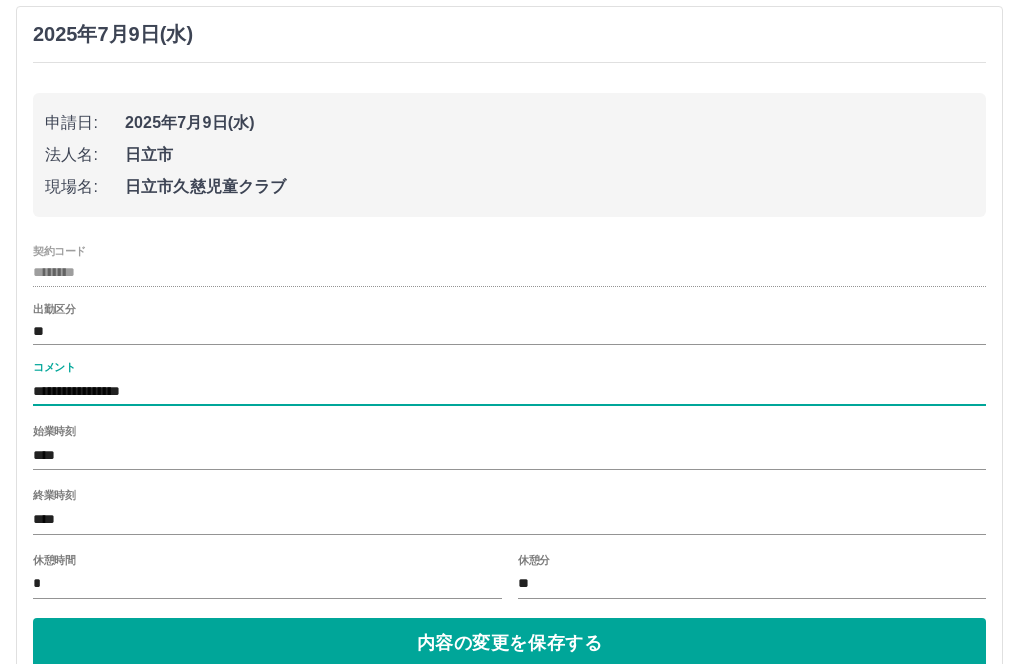 click on "**********" at bounding box center (509, 391) 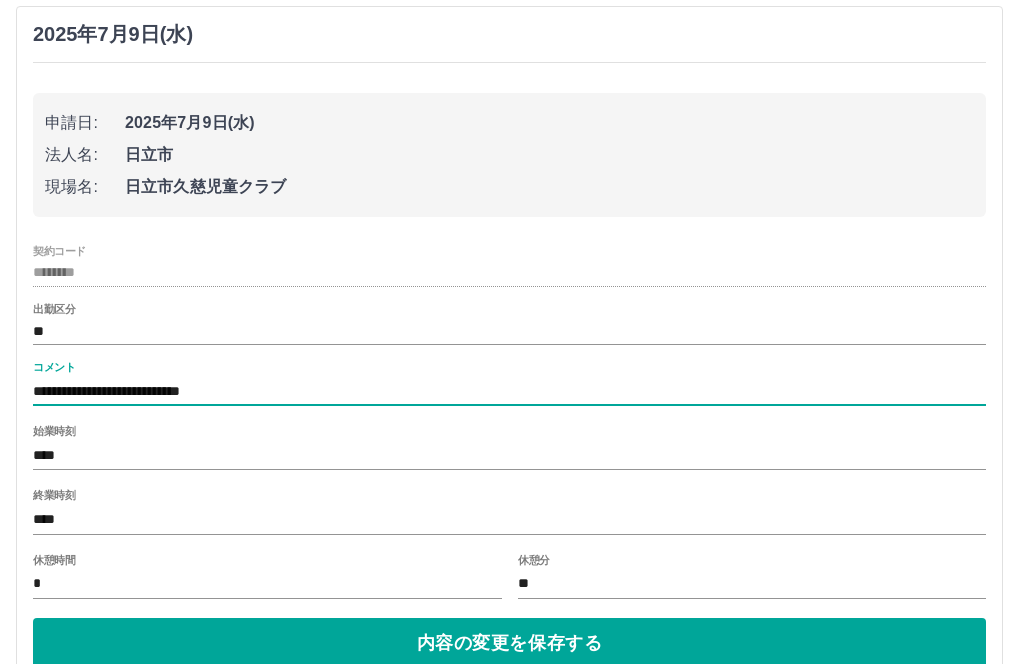 click on "**********" at bounding box center [509, 391] 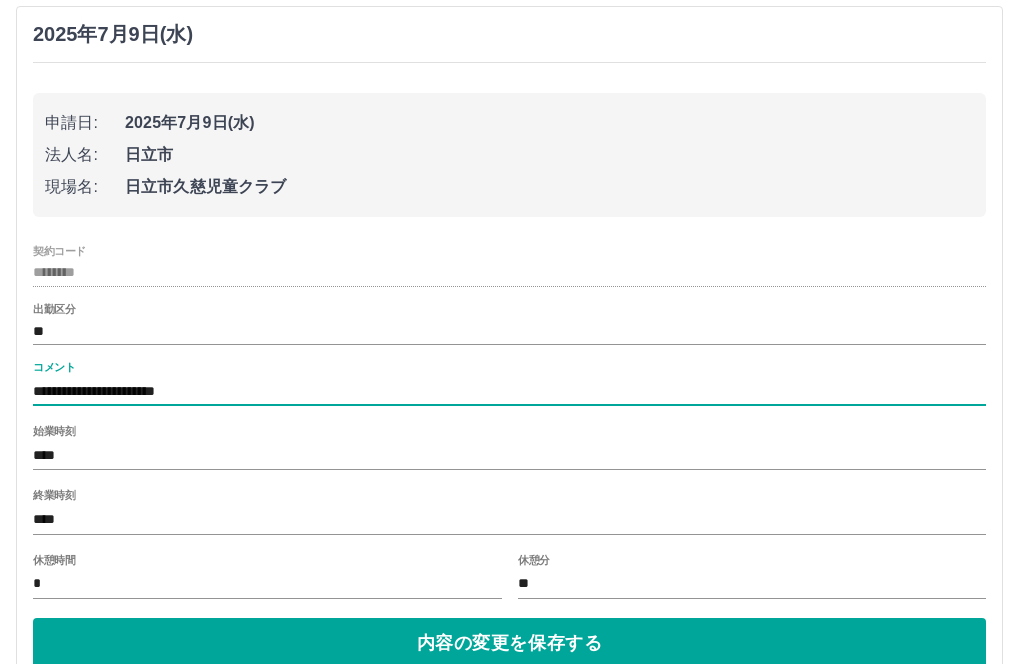 click on "**********" at bounding box center (509, 391) 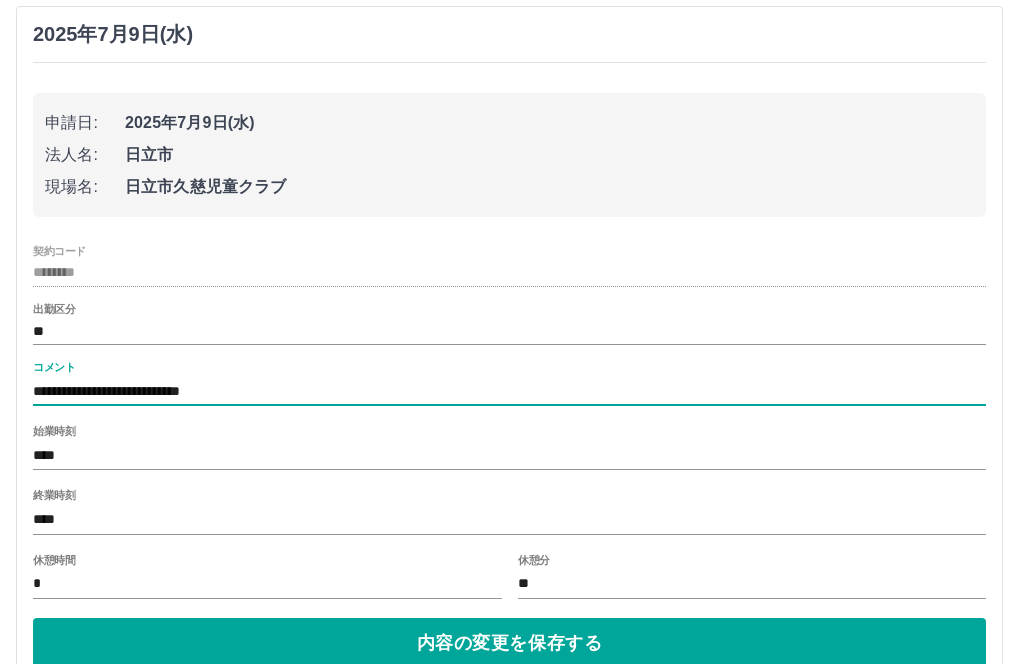 click on "**********" at bounding box center (509, 391) 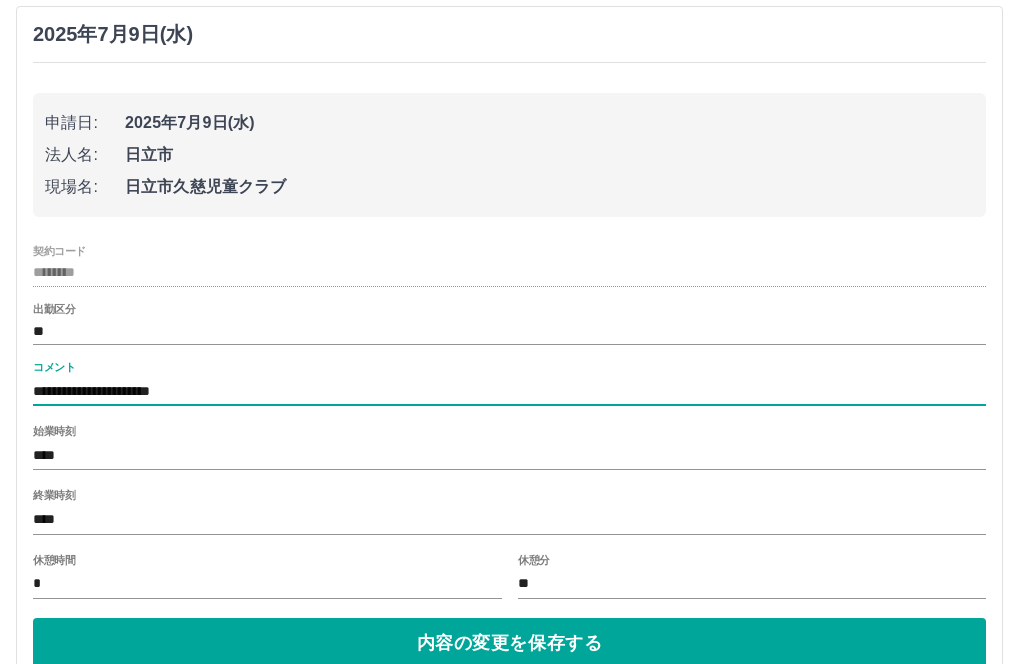 click on "**********" at bounding box center (509, 391) 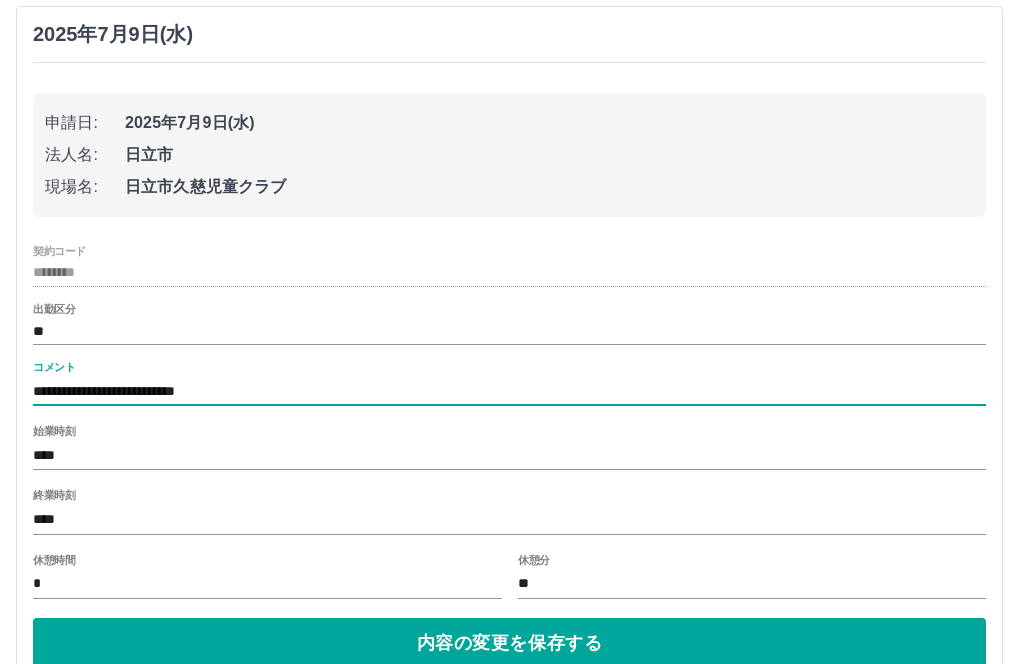 click on "**********" at bounding box center [509, 391] 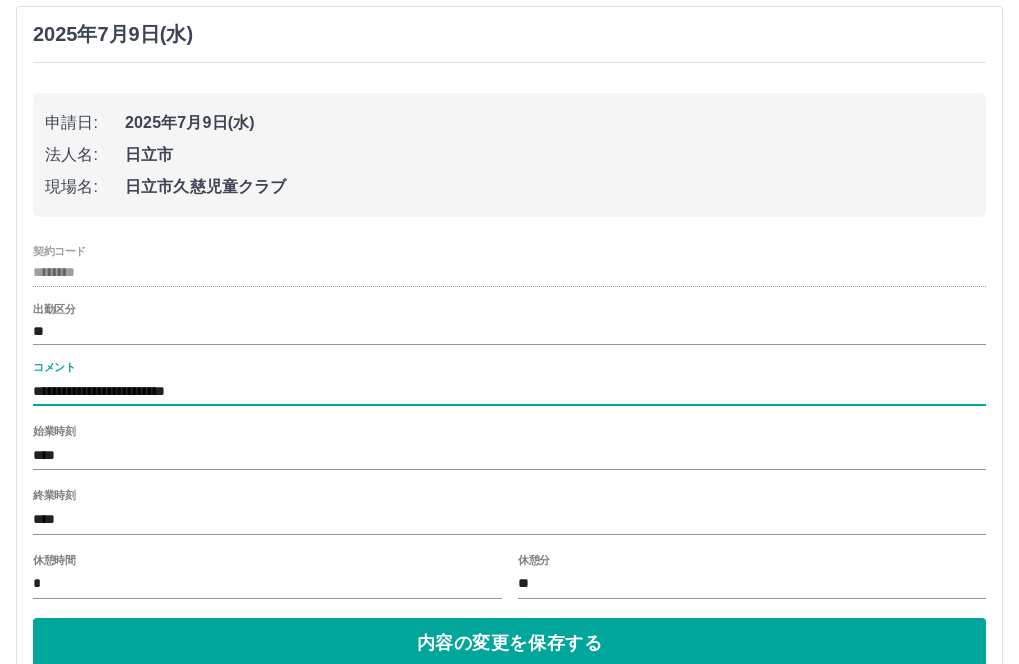 click on "**********" at bounding box center (509, 391) 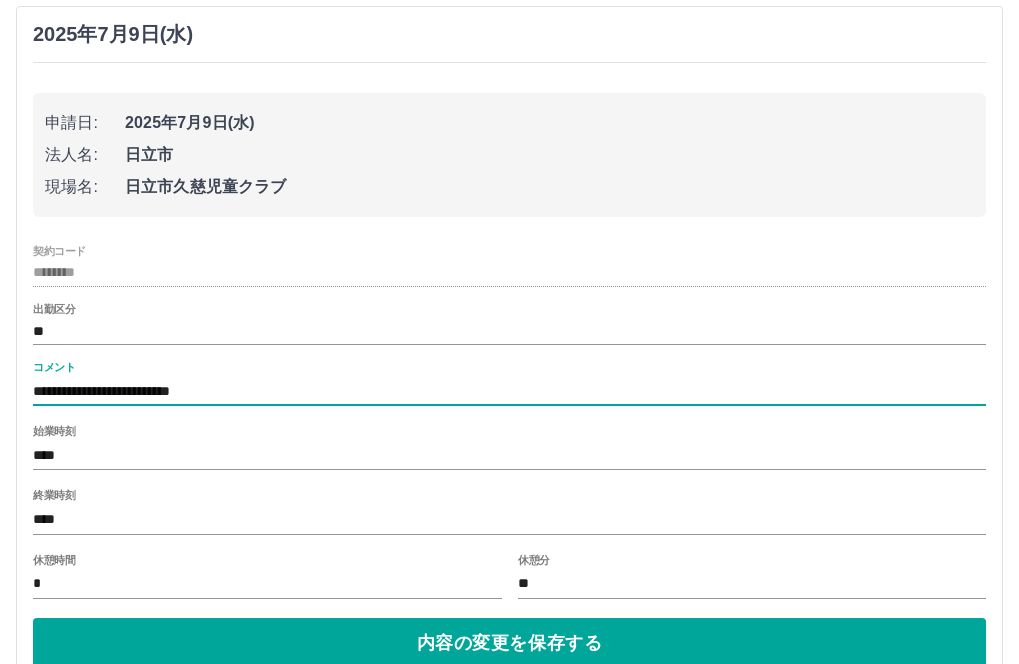 click on "**********" at bounding box center (509, 391) 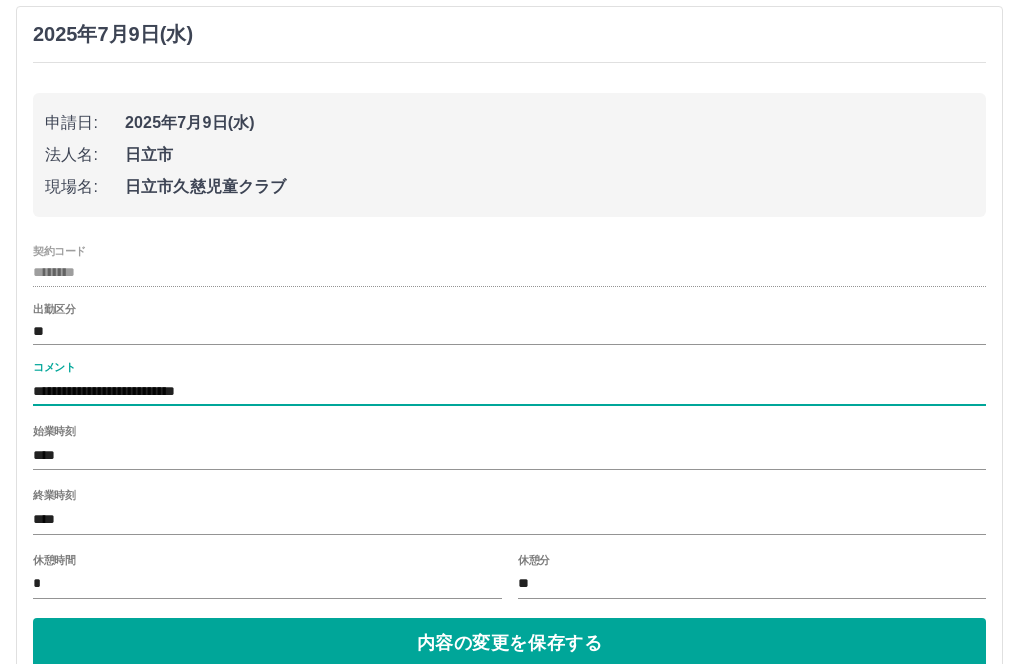 click on "**********" at bounding box center (509, 391) 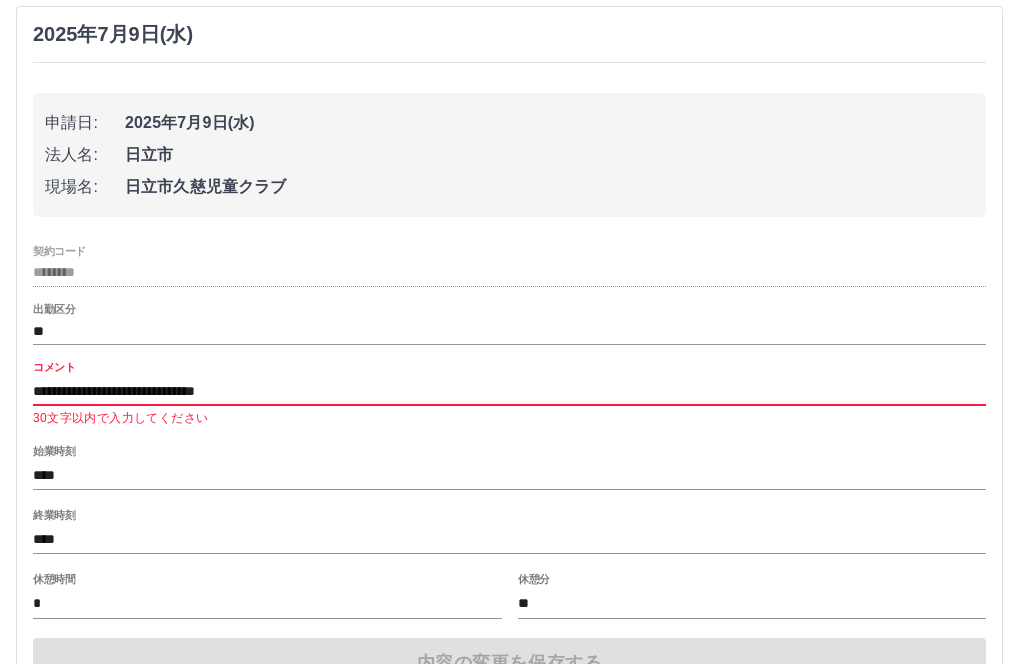 click on "**********" at bounding box center [509, 391] 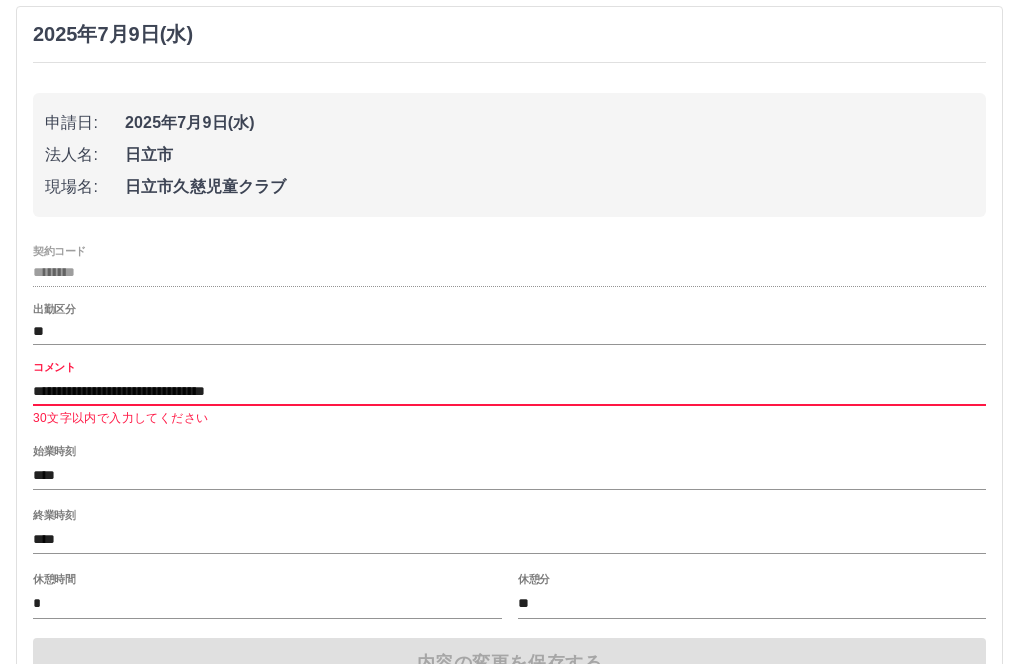 click on "**********" at bounding box center (509, 391) 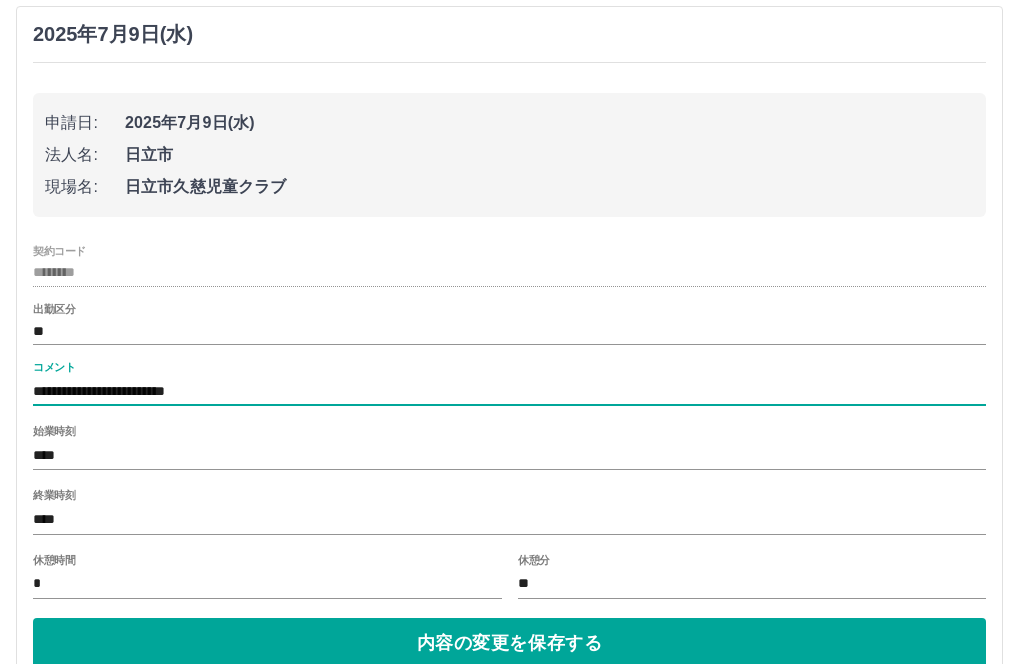 click on "**********" at bounding box center [509, 391] 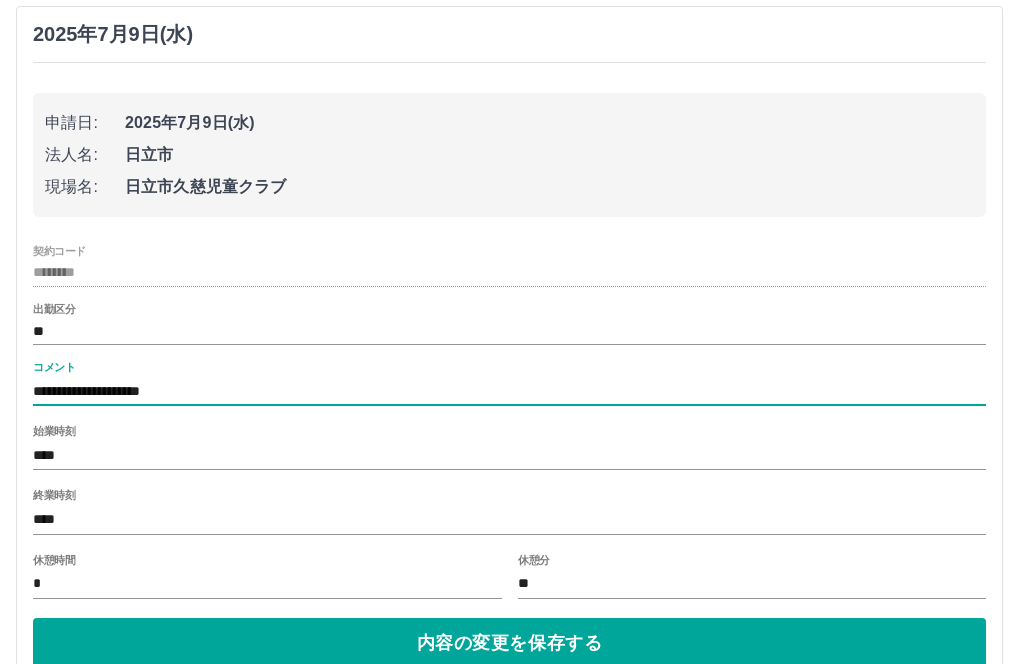 click on "**********" at bounding box center (509, 391) 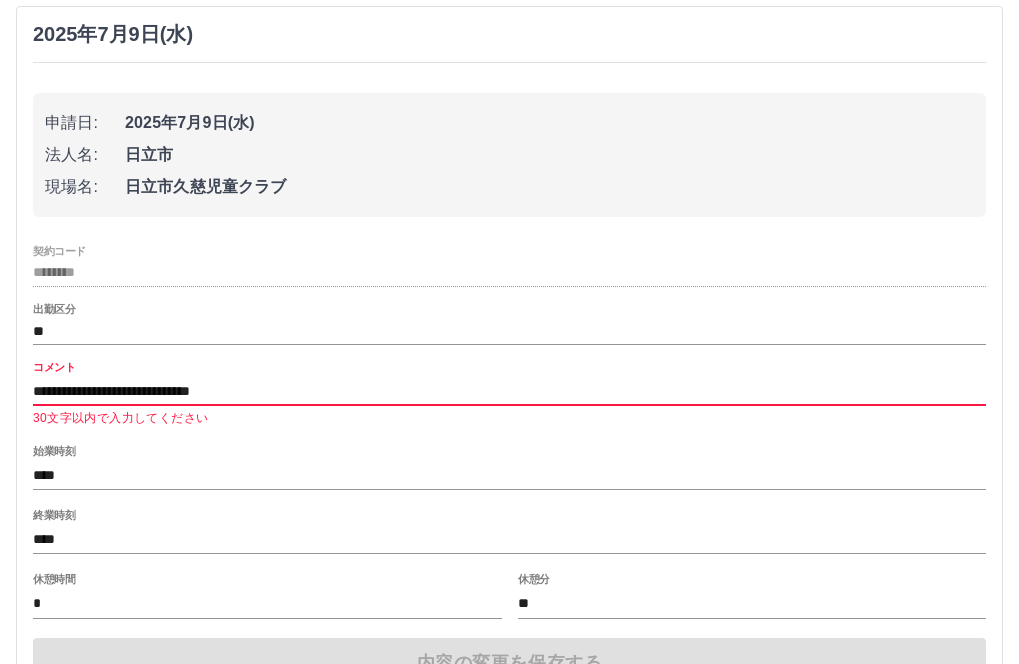 click on "**********" at bounding box center (509, 391) 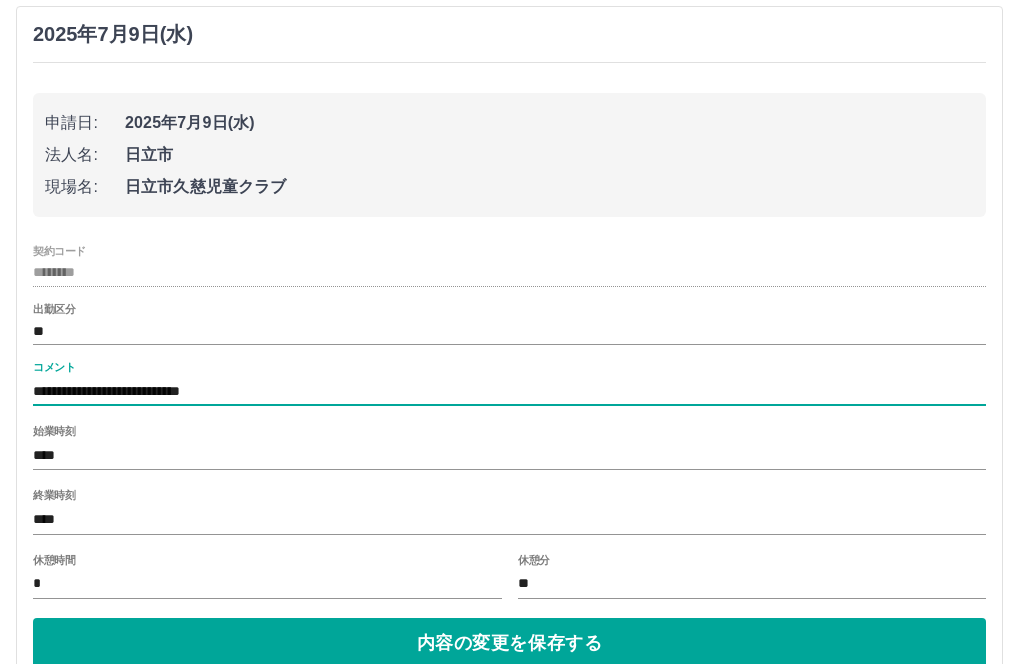 click on "**********" at bounding box center [509, 391] 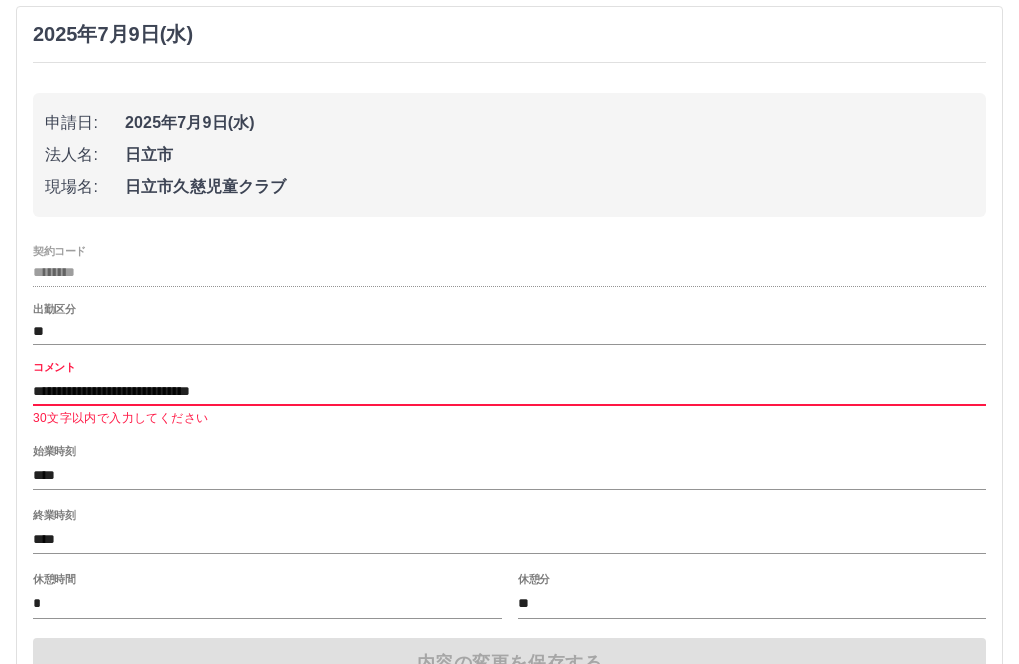 click on "**********" at bounding box center (509, 391) 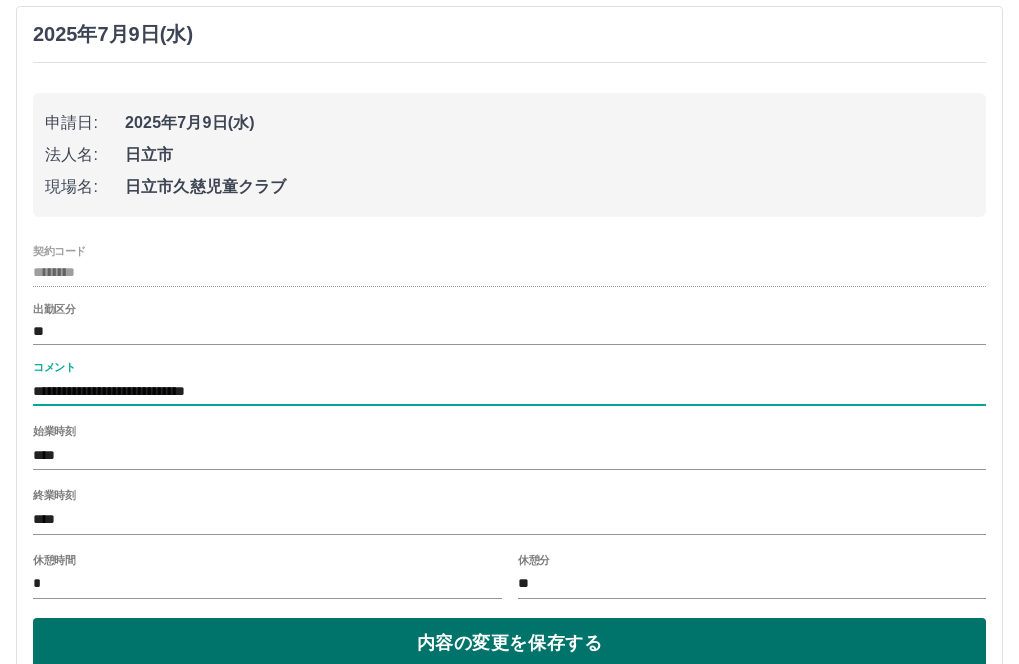 type on "**********" 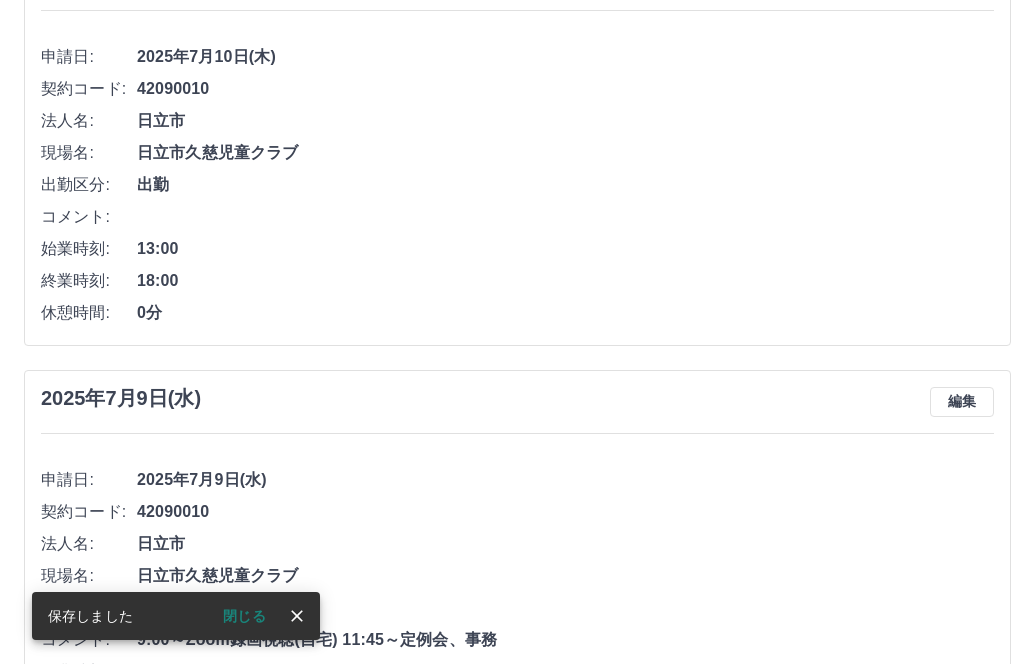scroll, scrollTop: 0, scrollLeft: 0, axis: both 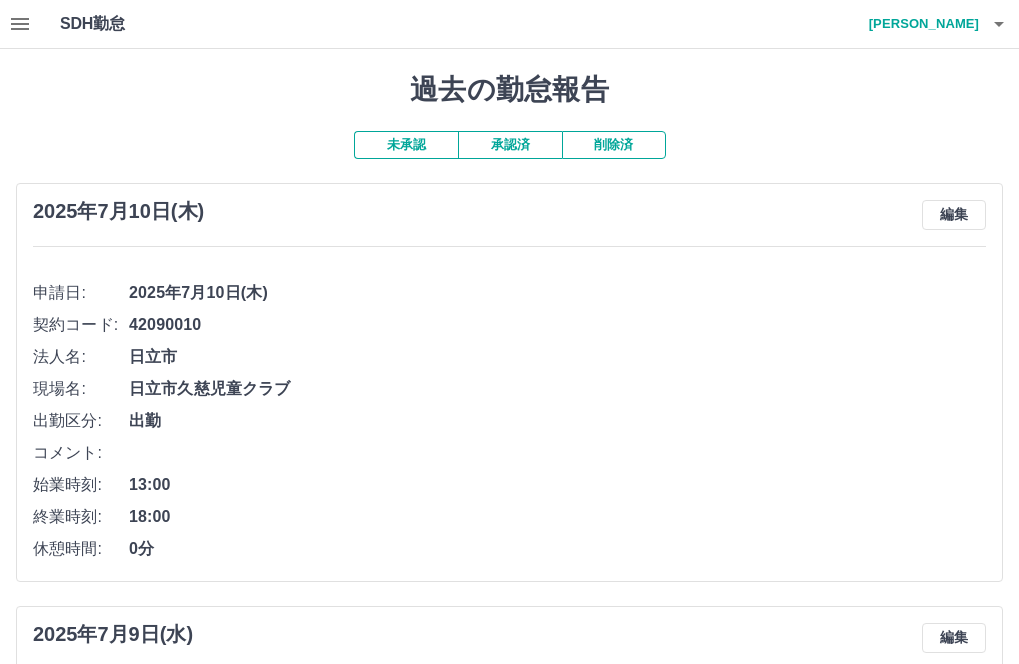 click 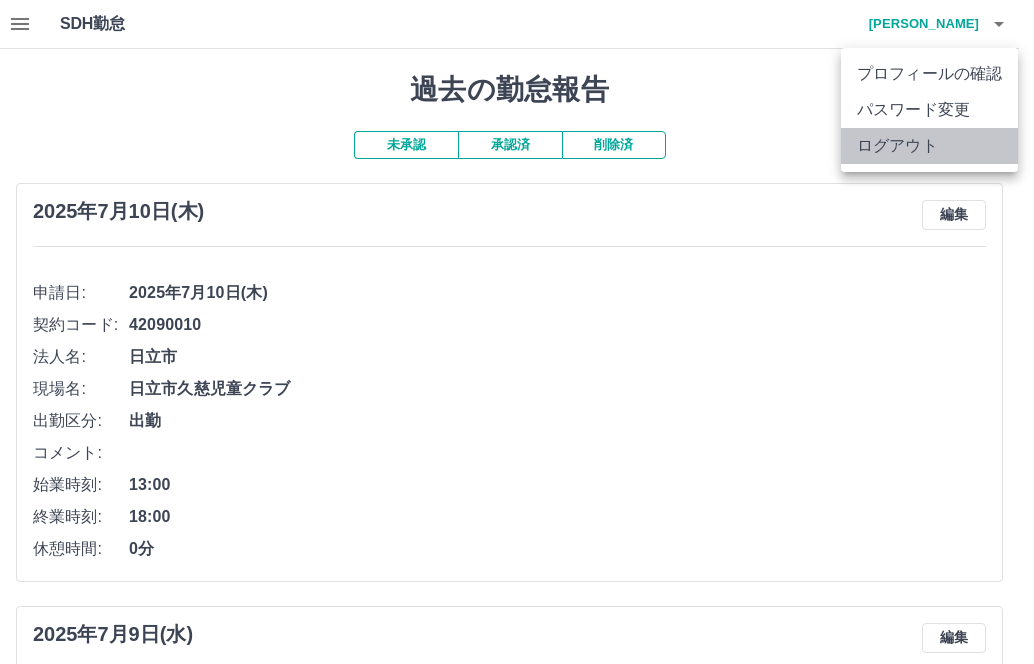 click on "ログアウト" at bounding box center [929, 146] 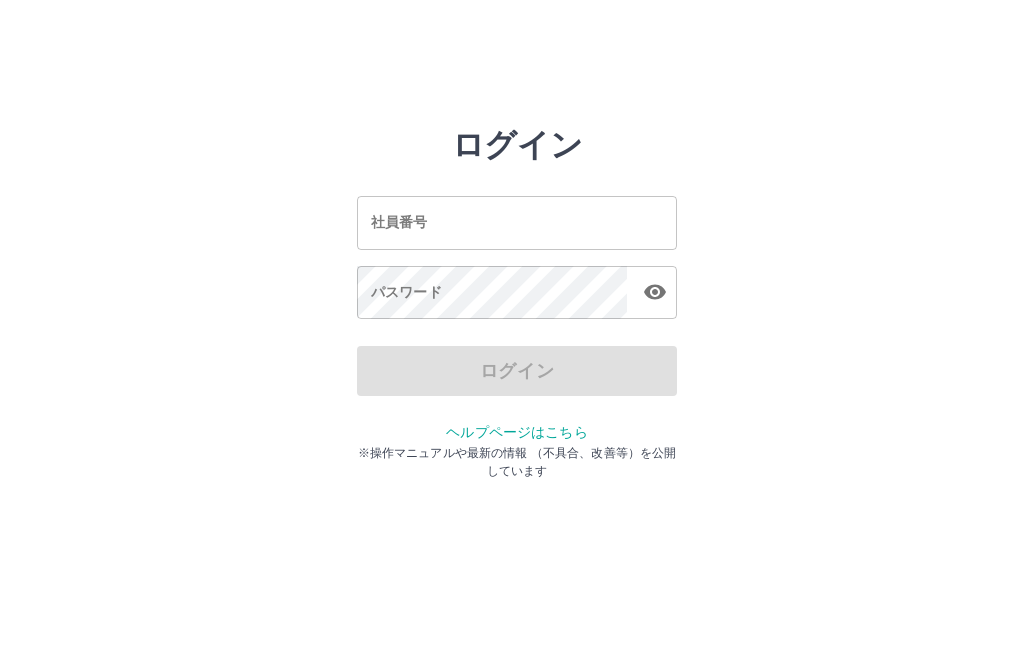 scroll, scrollTop: 0, scrollLeft: 0, axis: both 